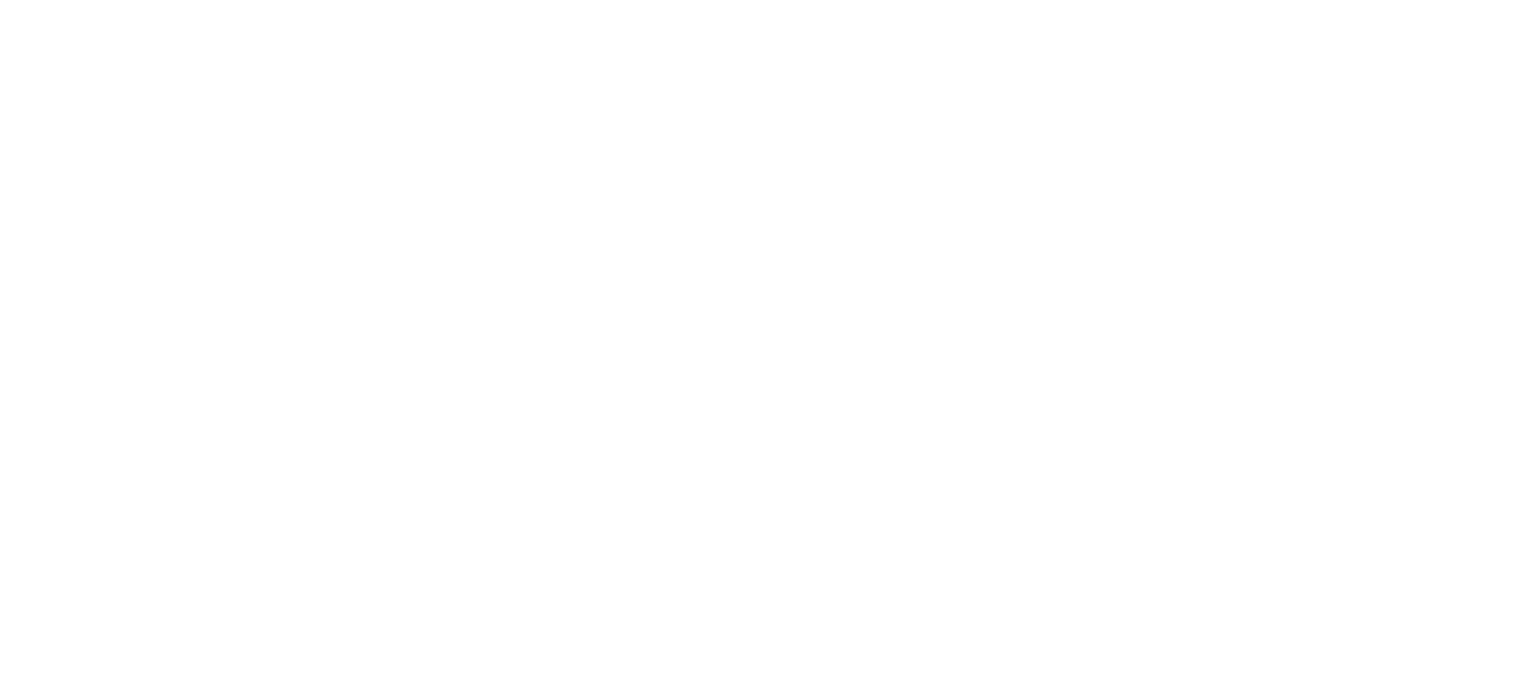scroll, scrollTop: 0, scrollLeft: 0, axis: both 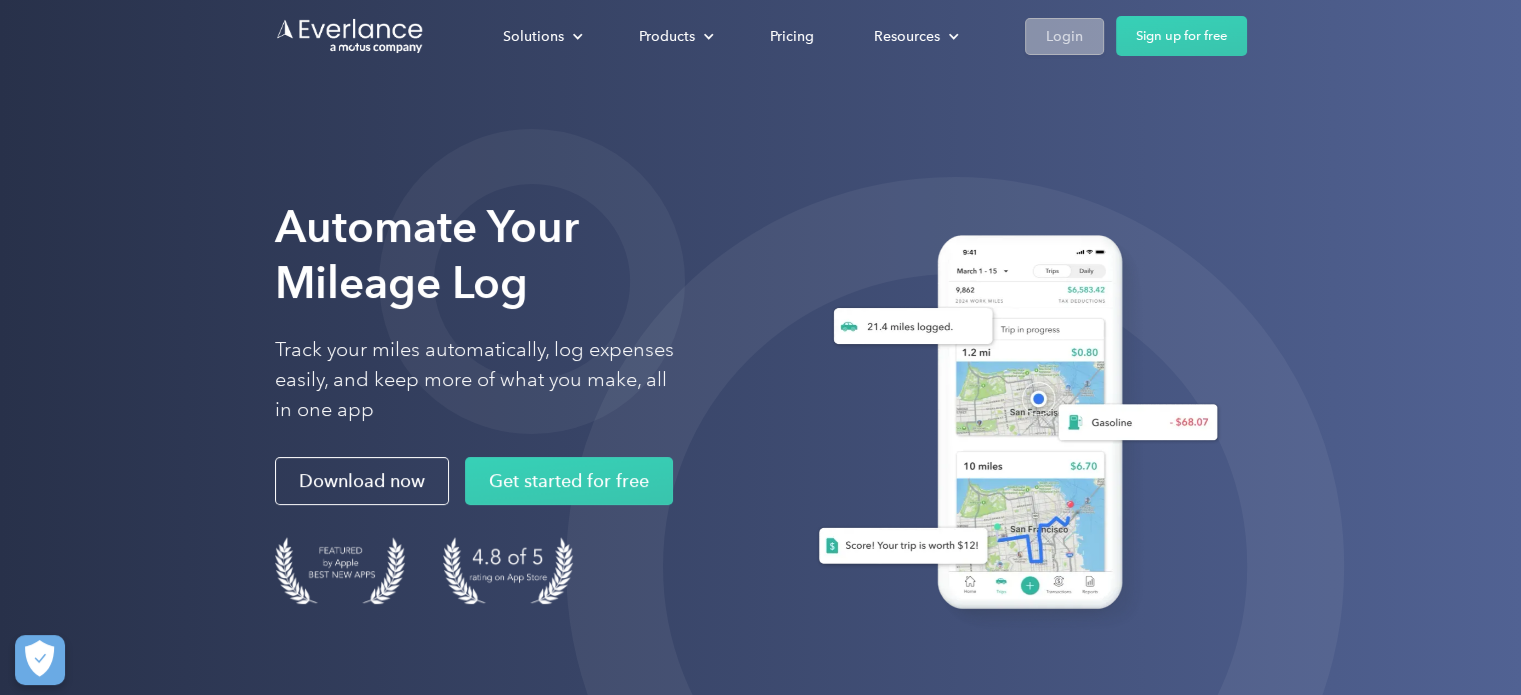 click on "Login" at bounding box center (1064, 36) 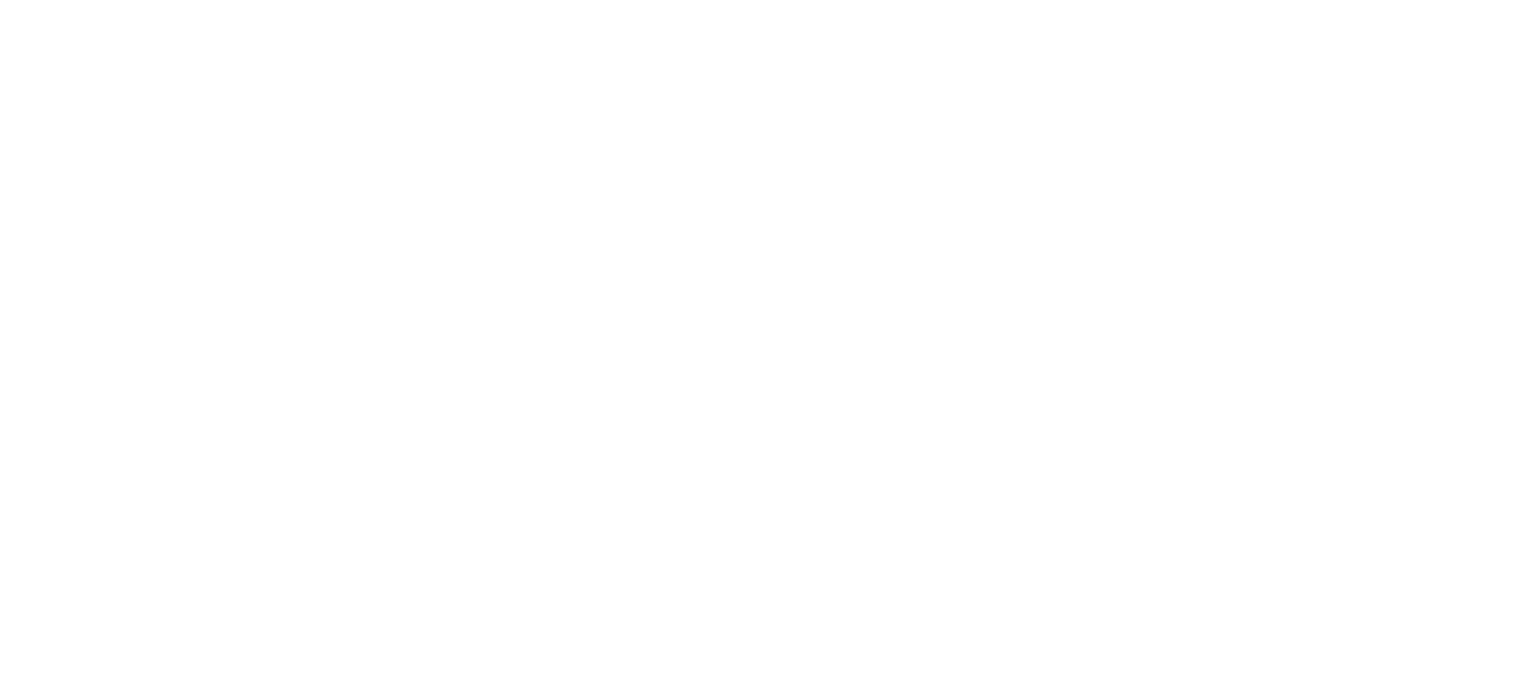 scroll, scrollTop: 0, scrollLeft: 0, axis: both 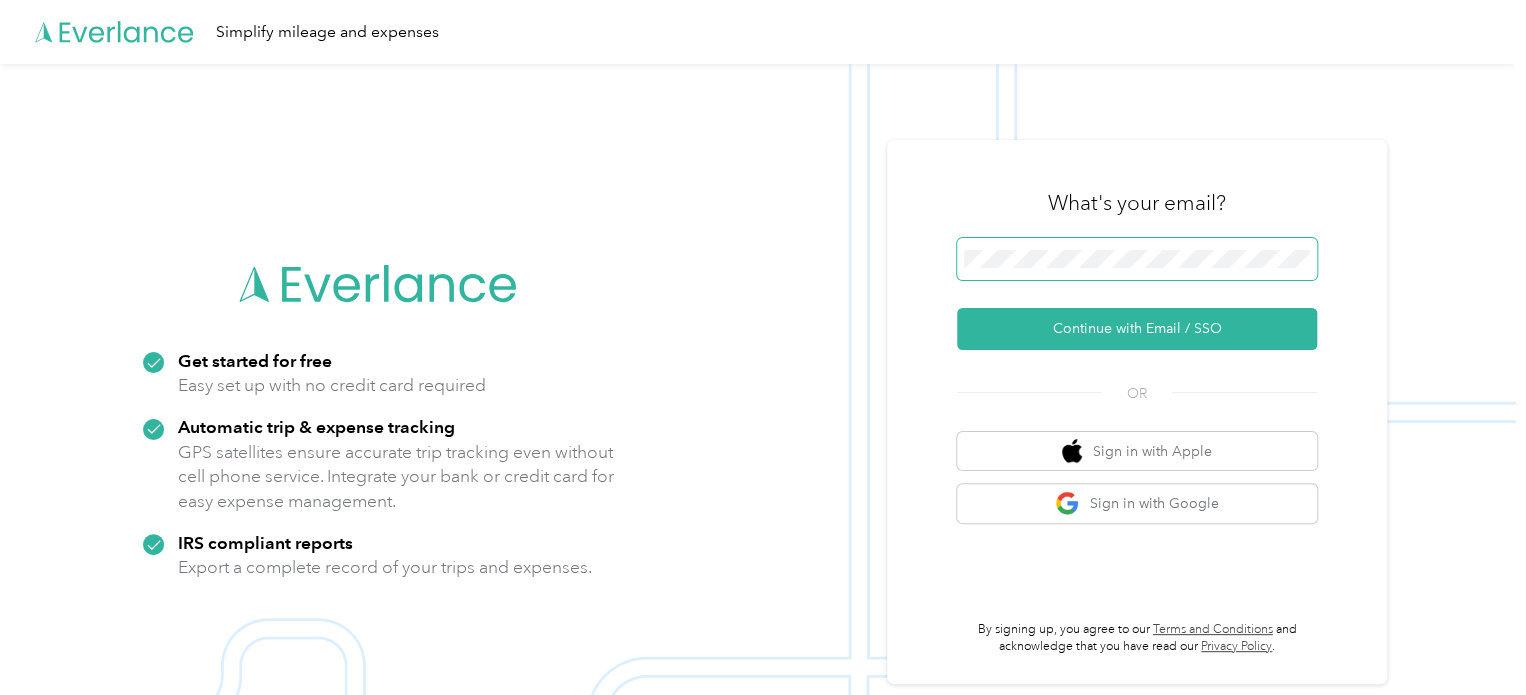 click at bounding box center [1137, 259] 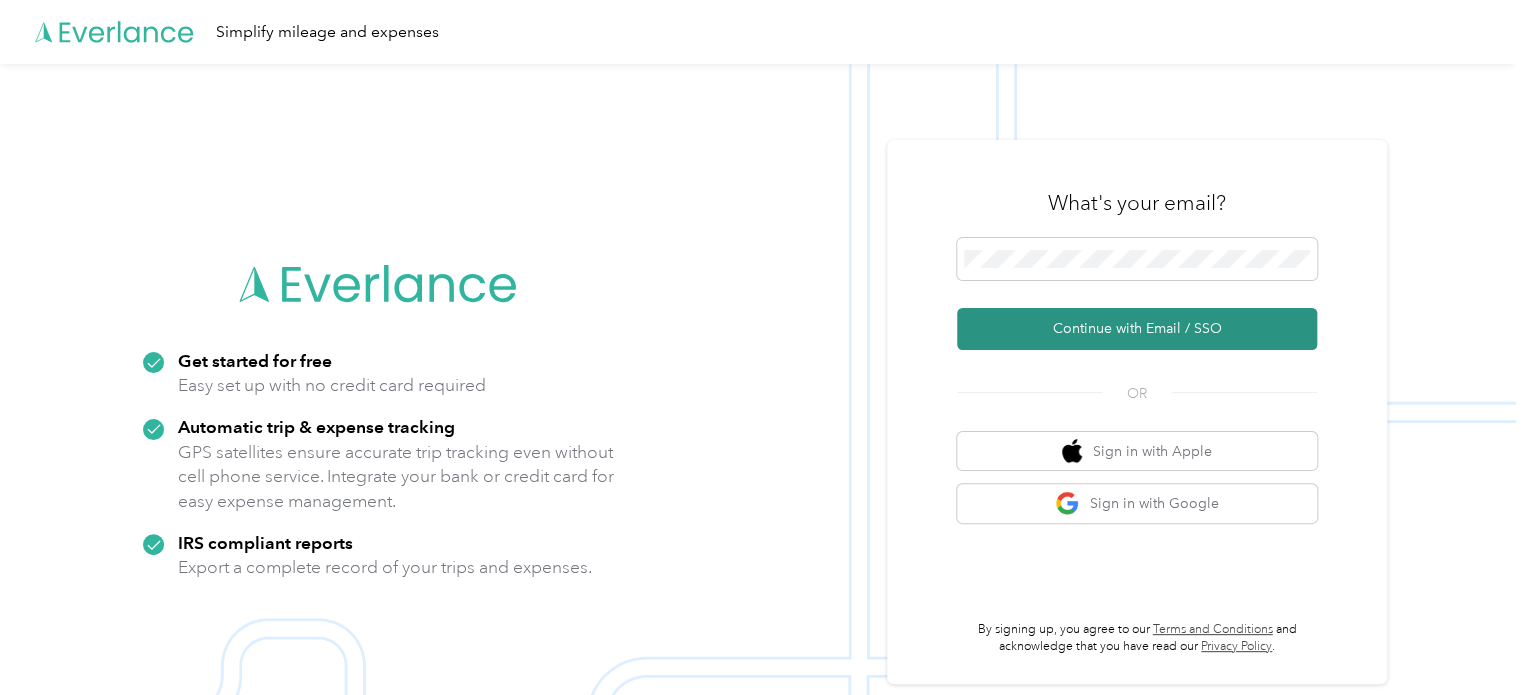 click on "Continue with Email / SSO" at bounding box center (1137, 329) 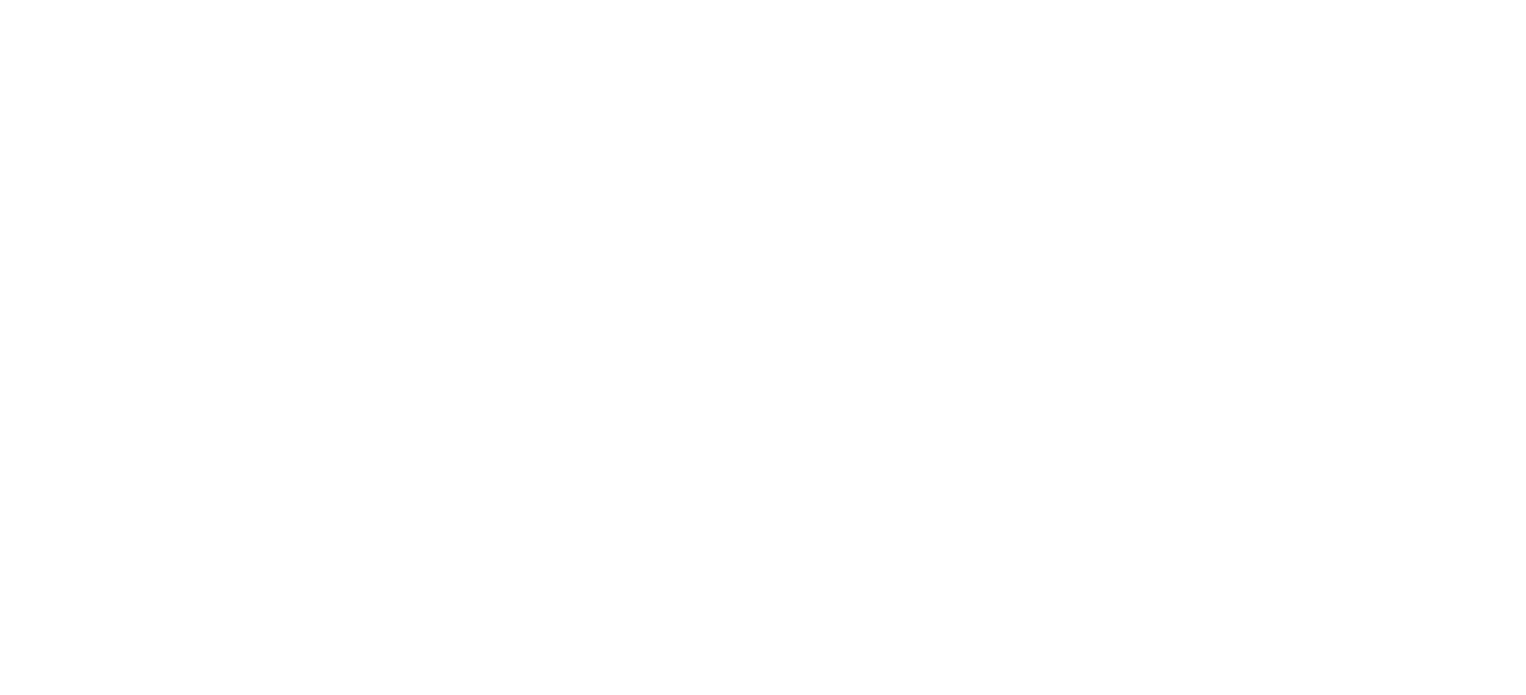 scroll, scrollTop: 0, scrollLeft: 0, axis: both 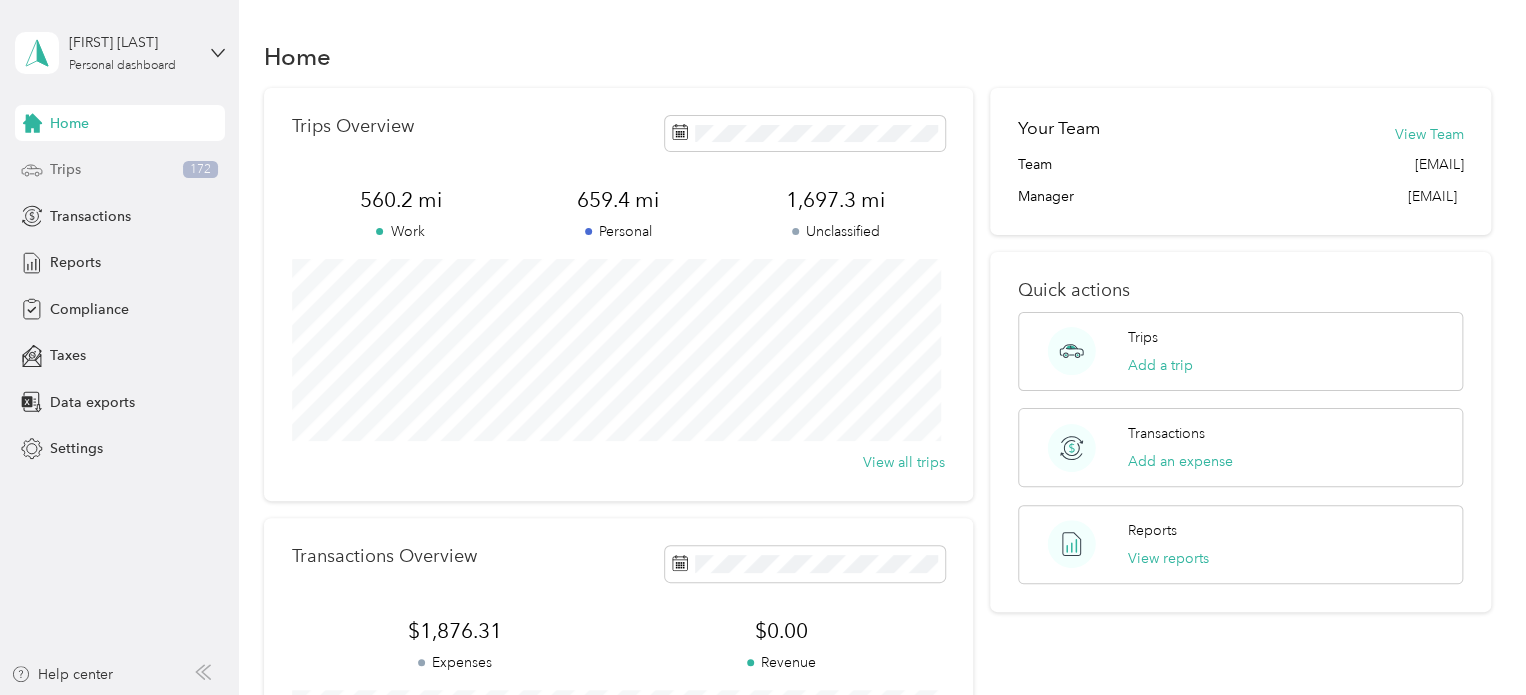 click on "Trips 172" at bounding box center [120, 170] 